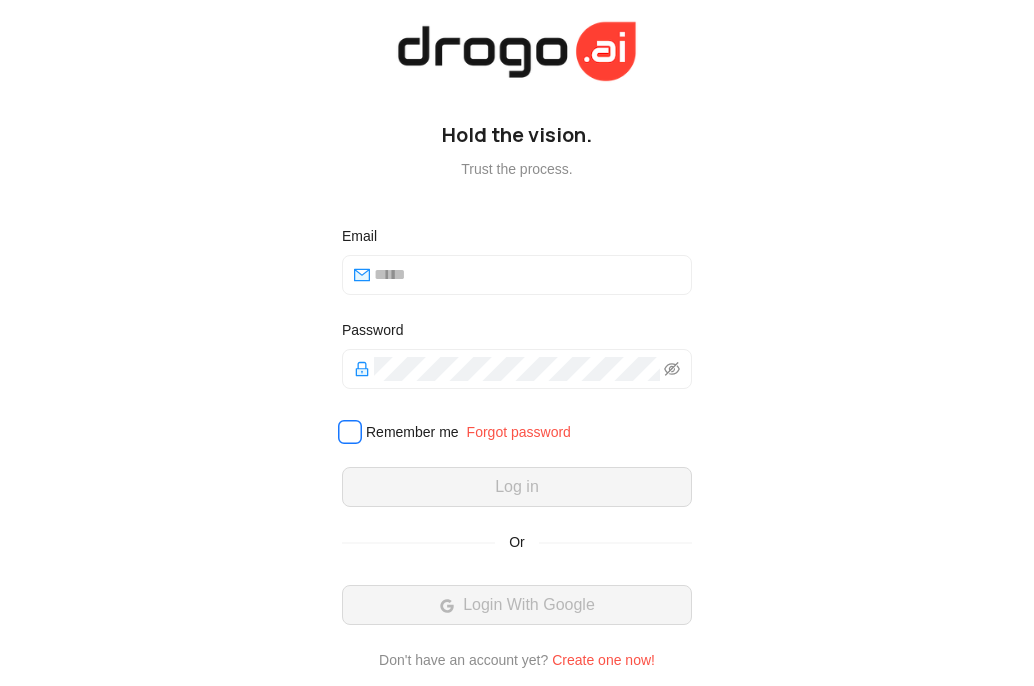 scroll, scrollTop: 0, scrollLeft: 0, axis: both 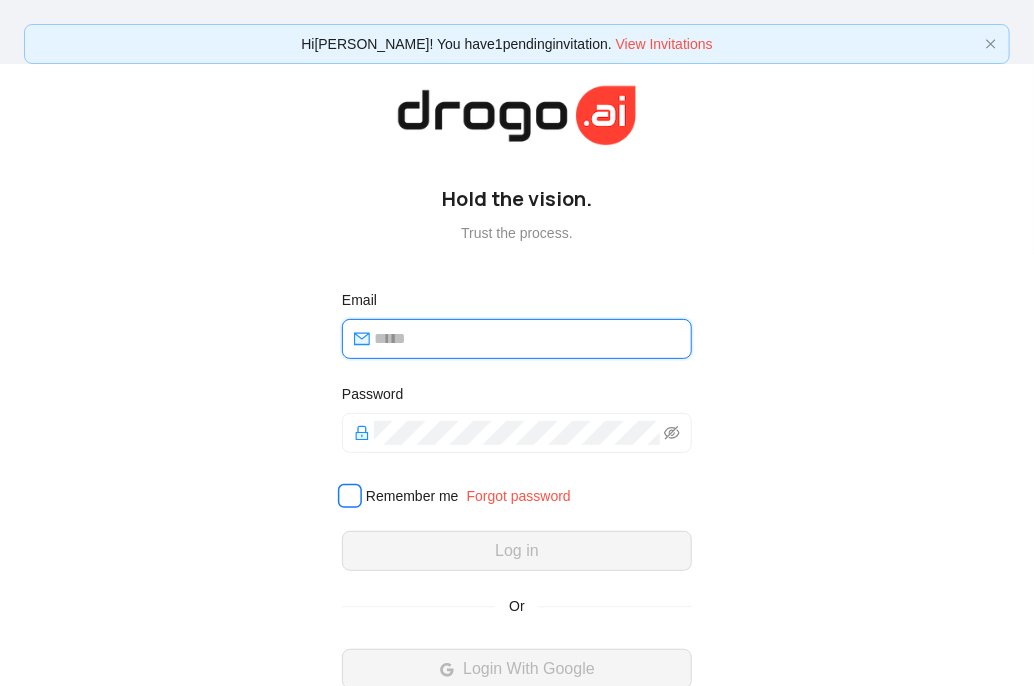 type on "**********" 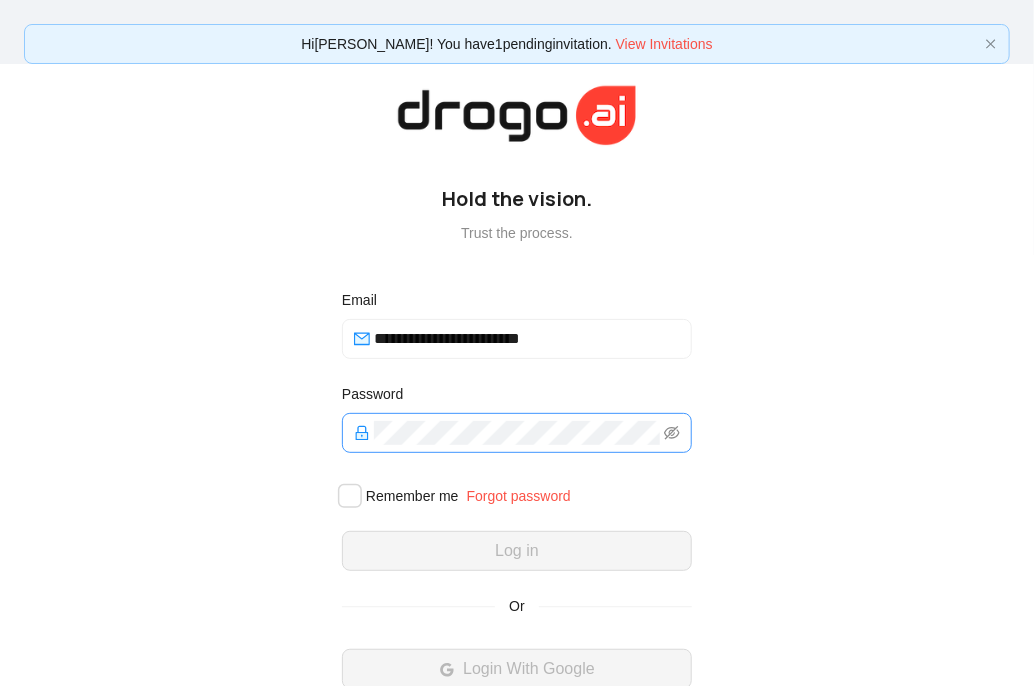 click 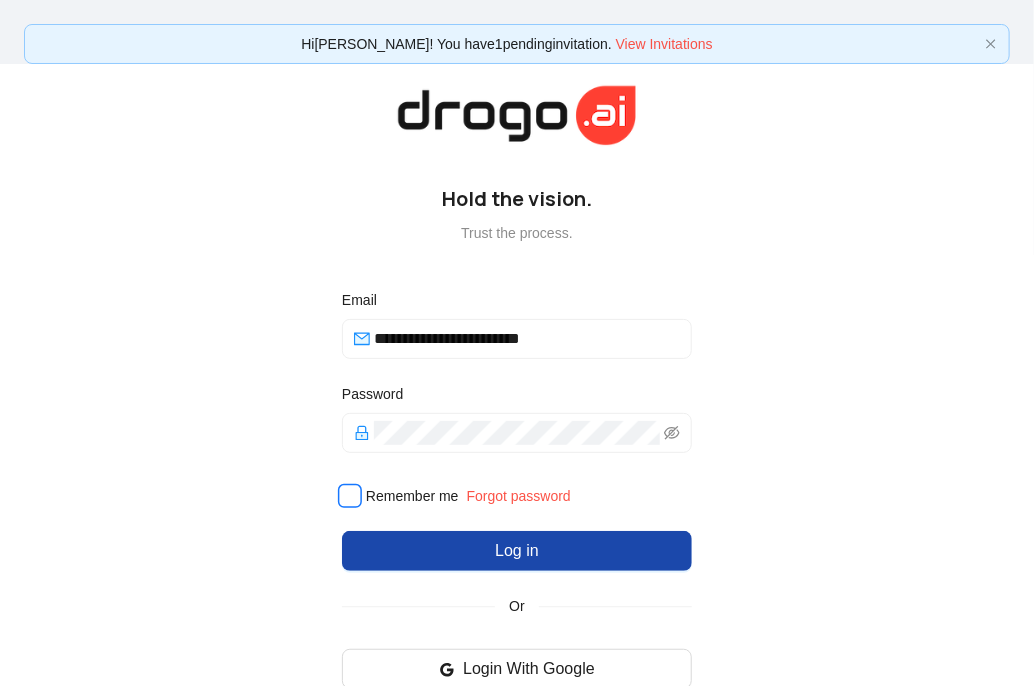 click on "Remember me" at bounding box center (412, 496) 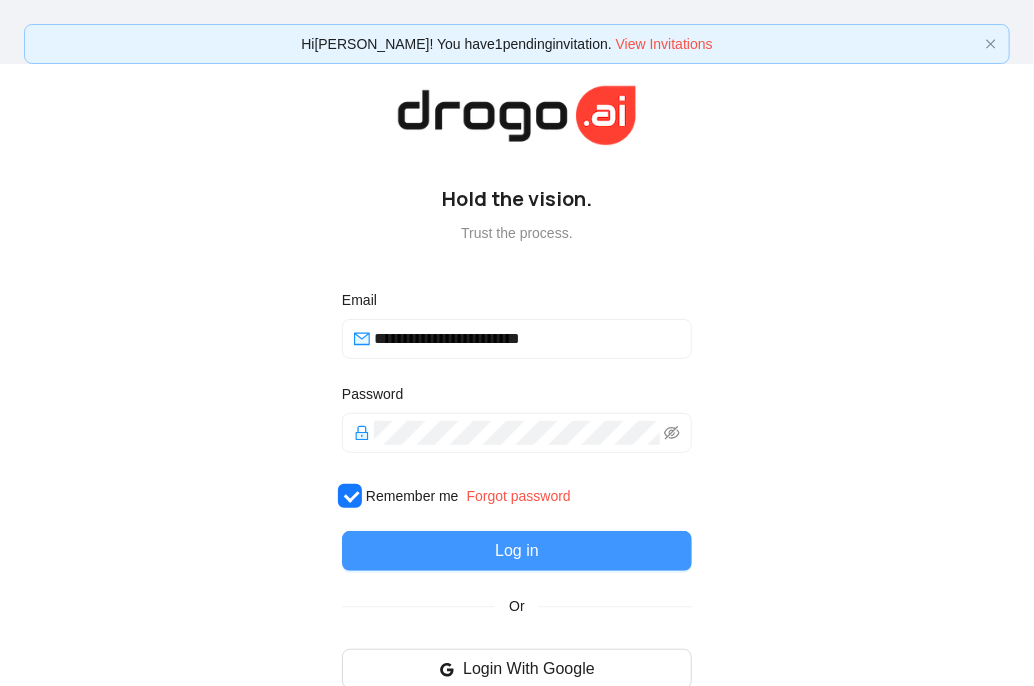 click on "Log in" at bounding box center (517, 551) 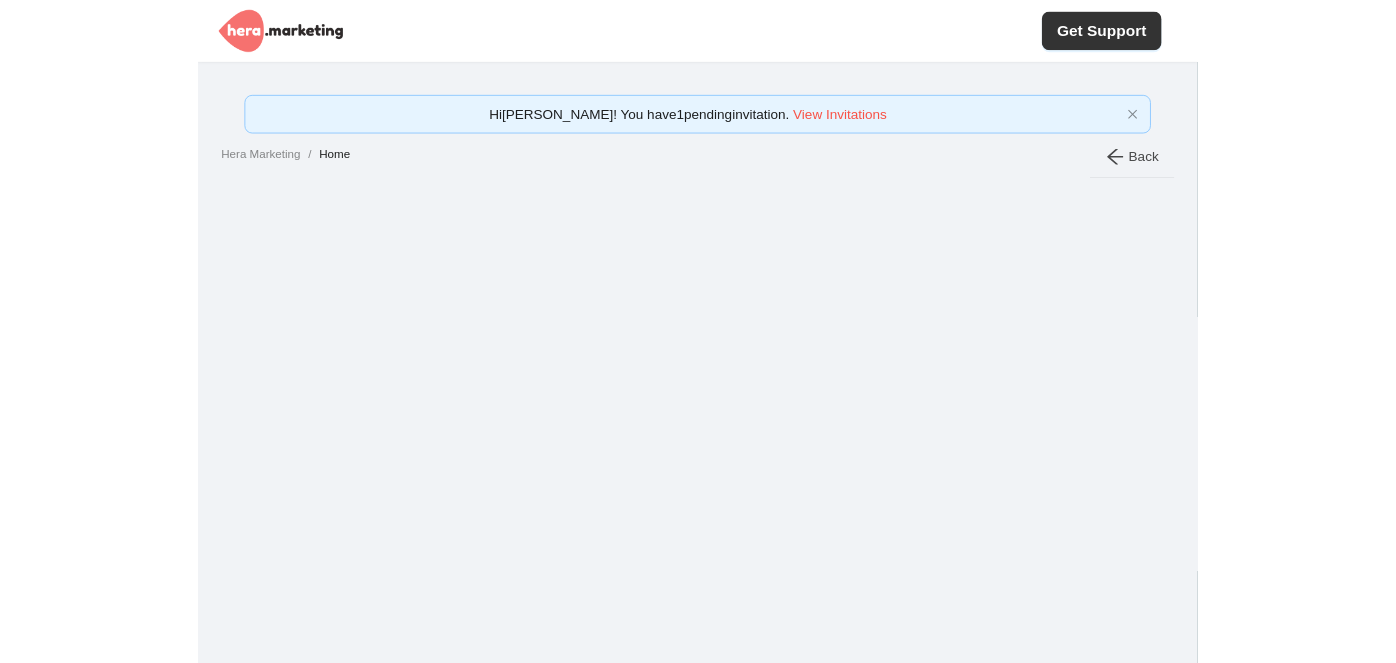 scroll, scrollTop: 0, scrollLeft: 0, axis: both 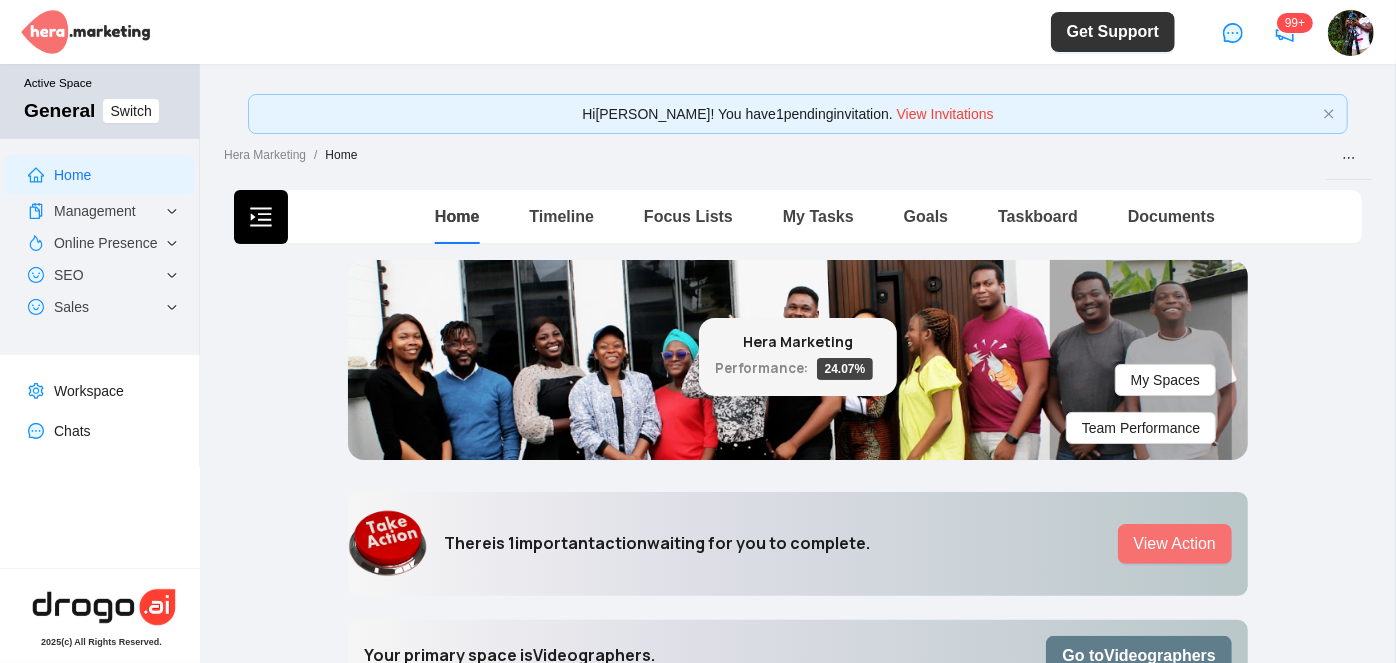 click on "View Invitations" at bounding box center (945, 114) 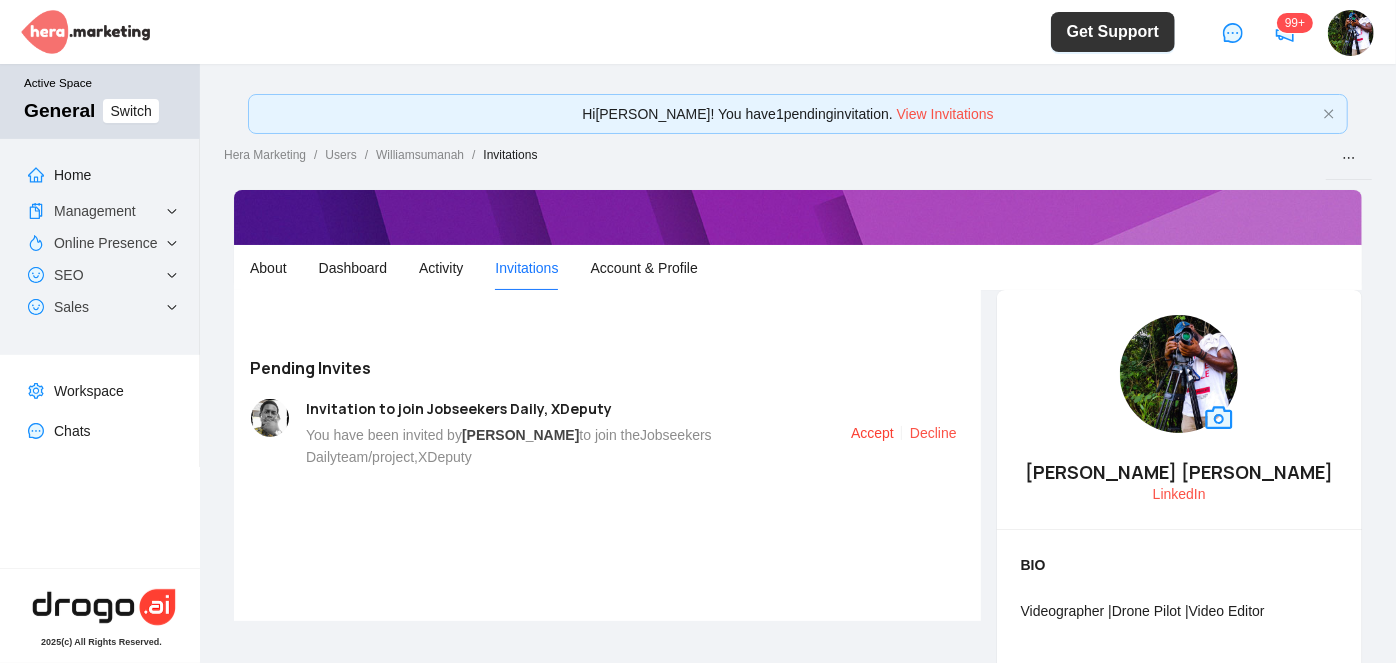 click on "Accept" at bounding box center [872, 433] 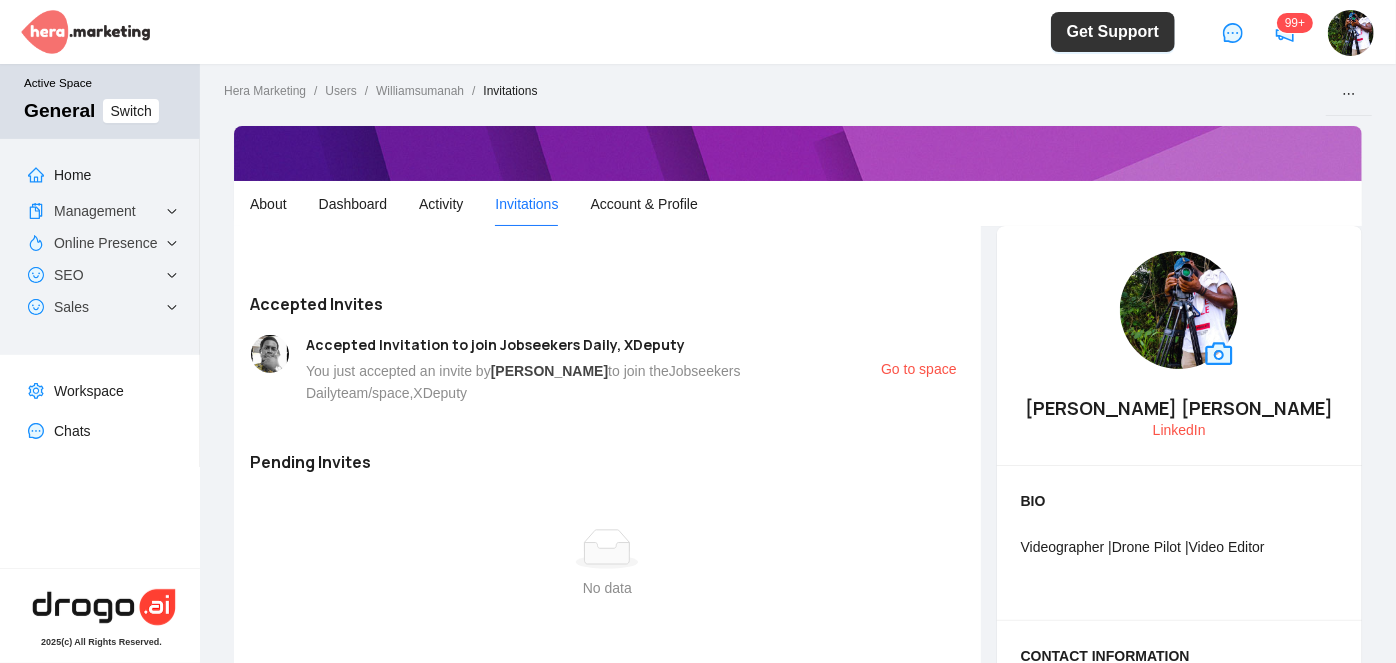 scroll, scrollTop: 170, scrollLeft: 0, axis: vertical 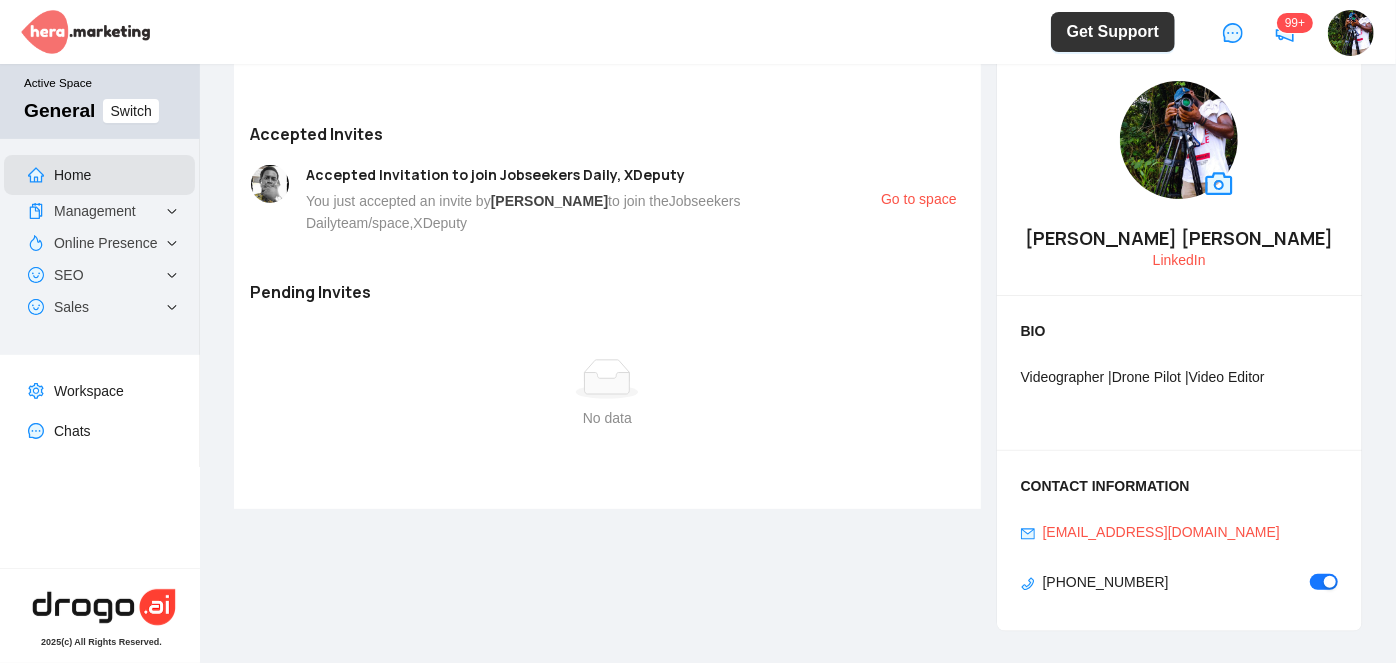 click on "Home" at bounding box center (72, 175) 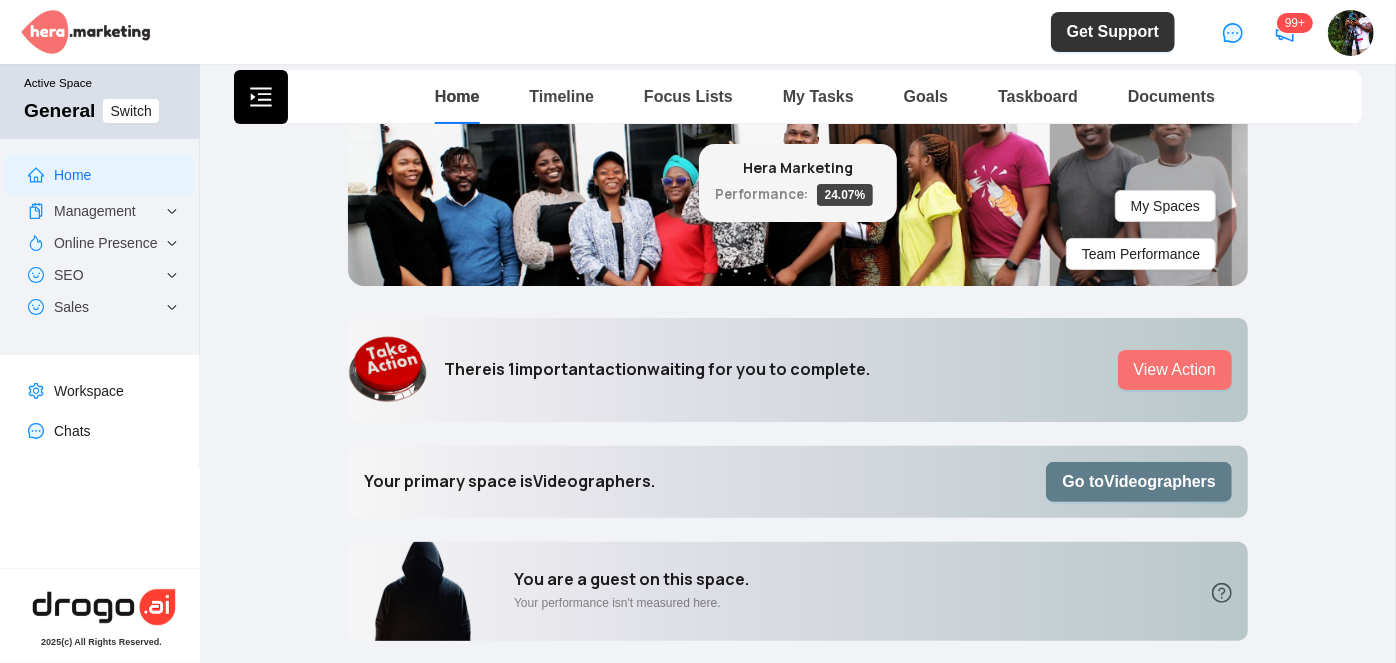 scroll, scrollTop: 363, scrollLeft: 0, axis: vertical 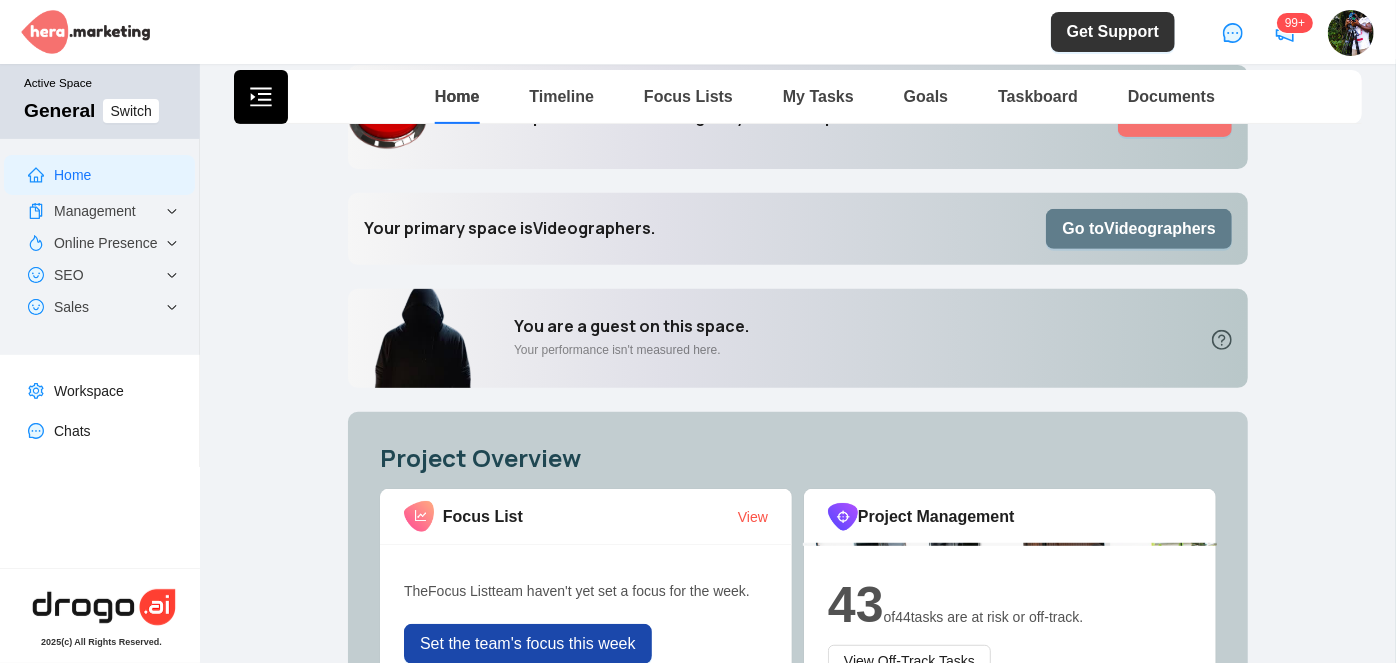 click on "Go to  Videographers" at bounding box center (1139, 228) 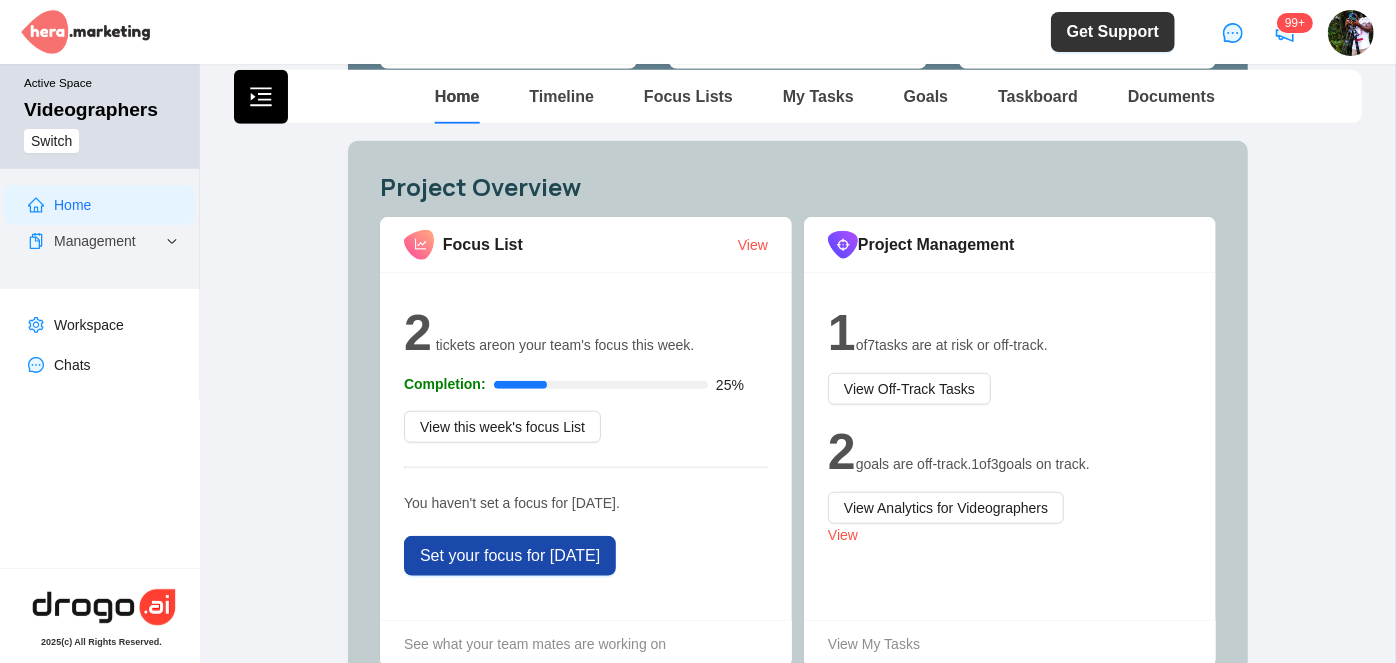 scroll, scrollTop: 727, scrollLeft: 0, axis: vertical 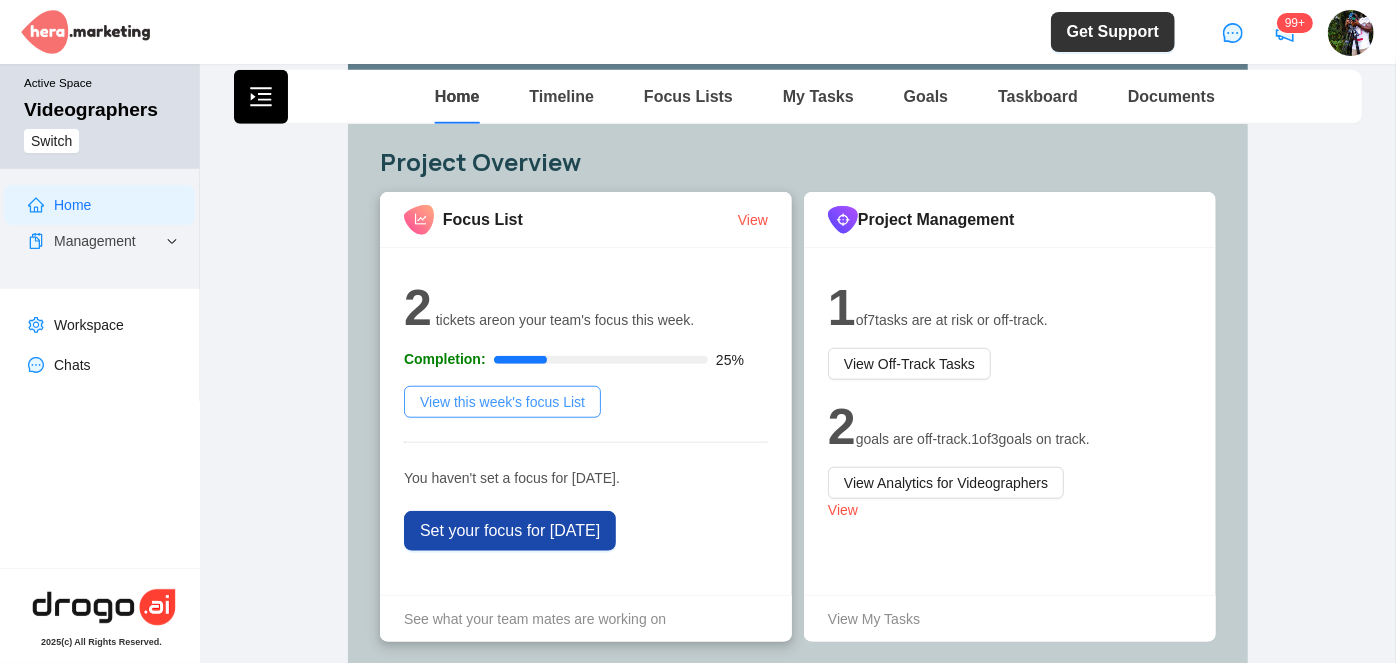 click on "View this week's focus List" at bounding box center [502, 402] 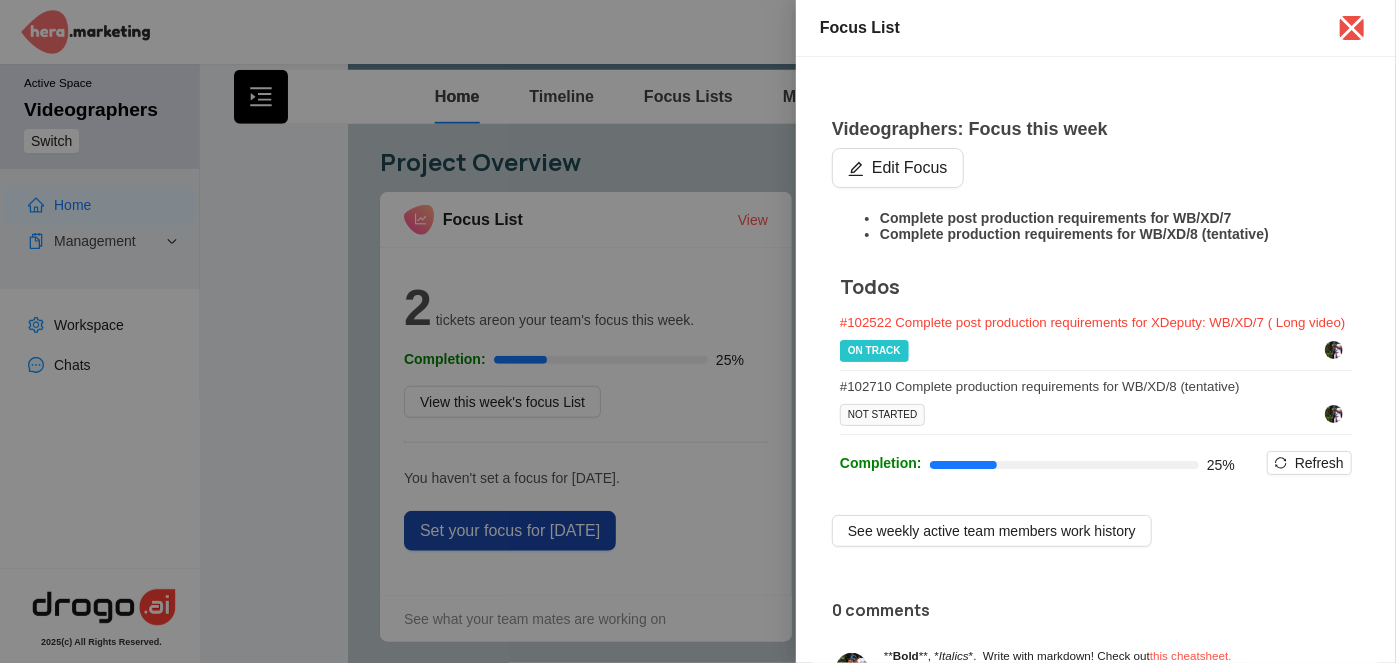 click on "# 102522   Complete post production requirements for XDeputy: WB/XD/7 ( Long video)" at bounding box center [1096, 322] 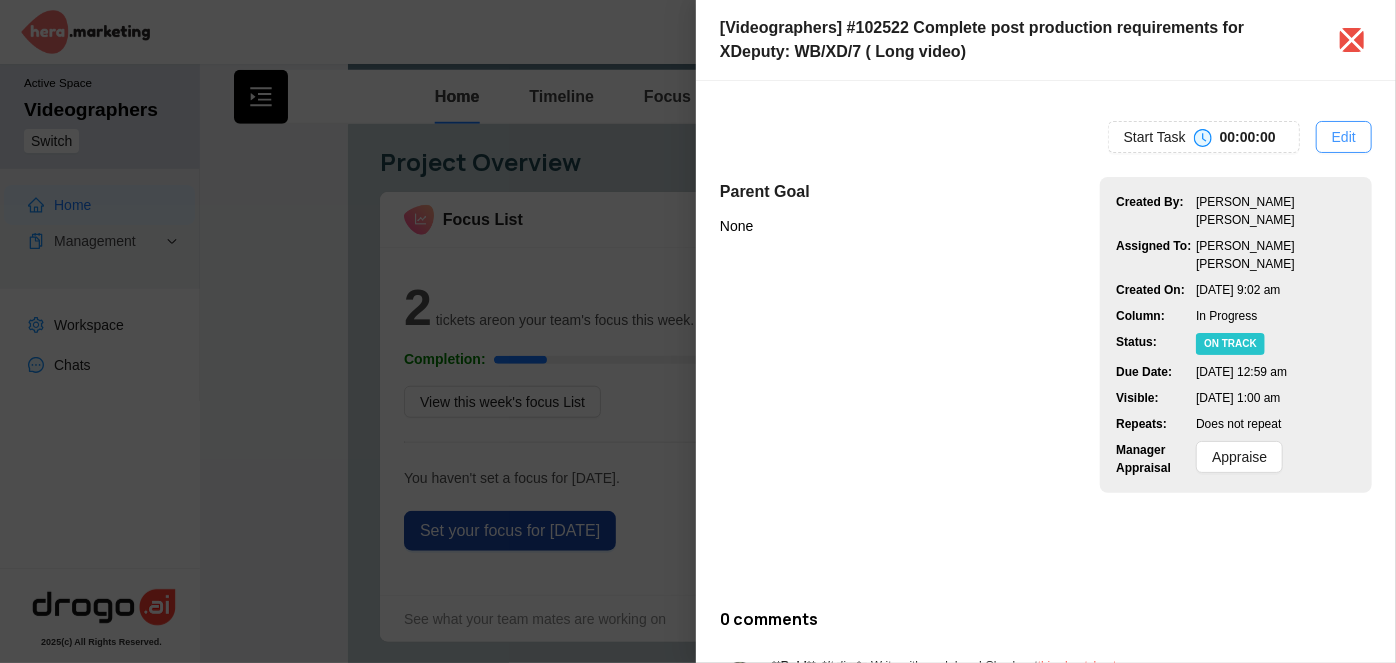 click on "Edit" at bounding box center (1344, 137) 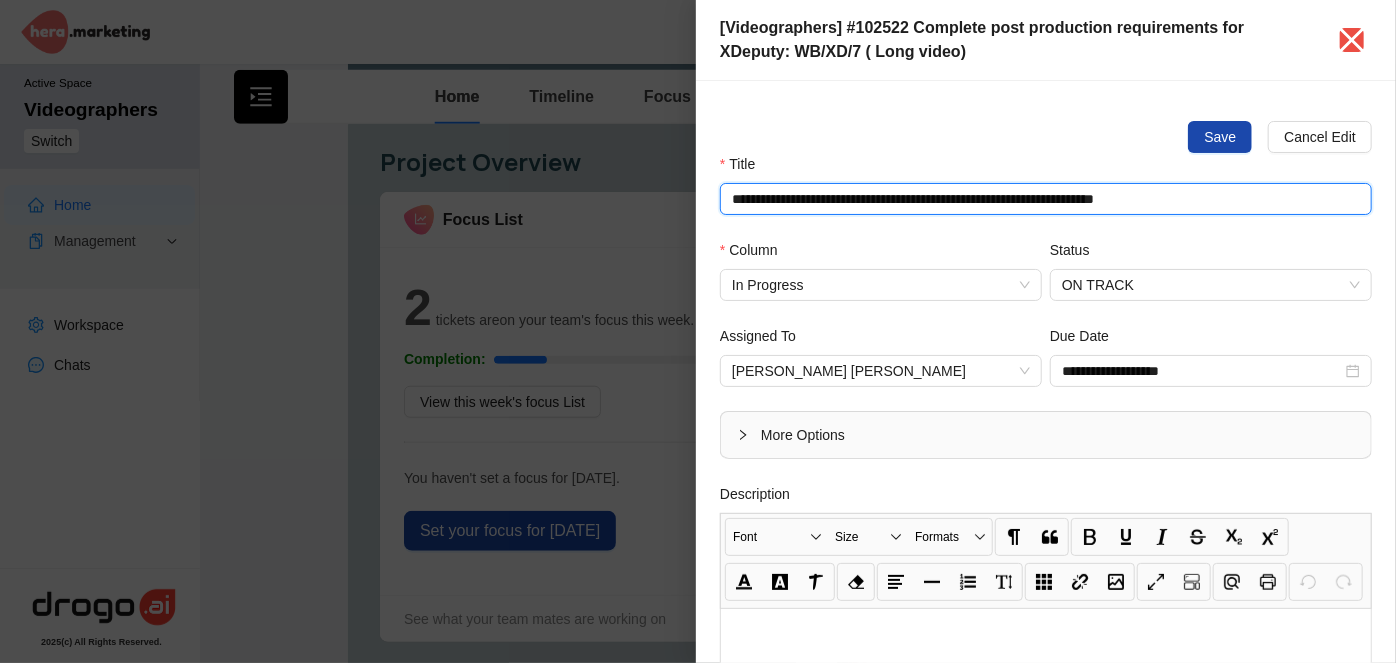 drag, startPoint x: 1224, startPoint y: 202, endPoint x: 479, endPoint y: 210, distance: 745.04297 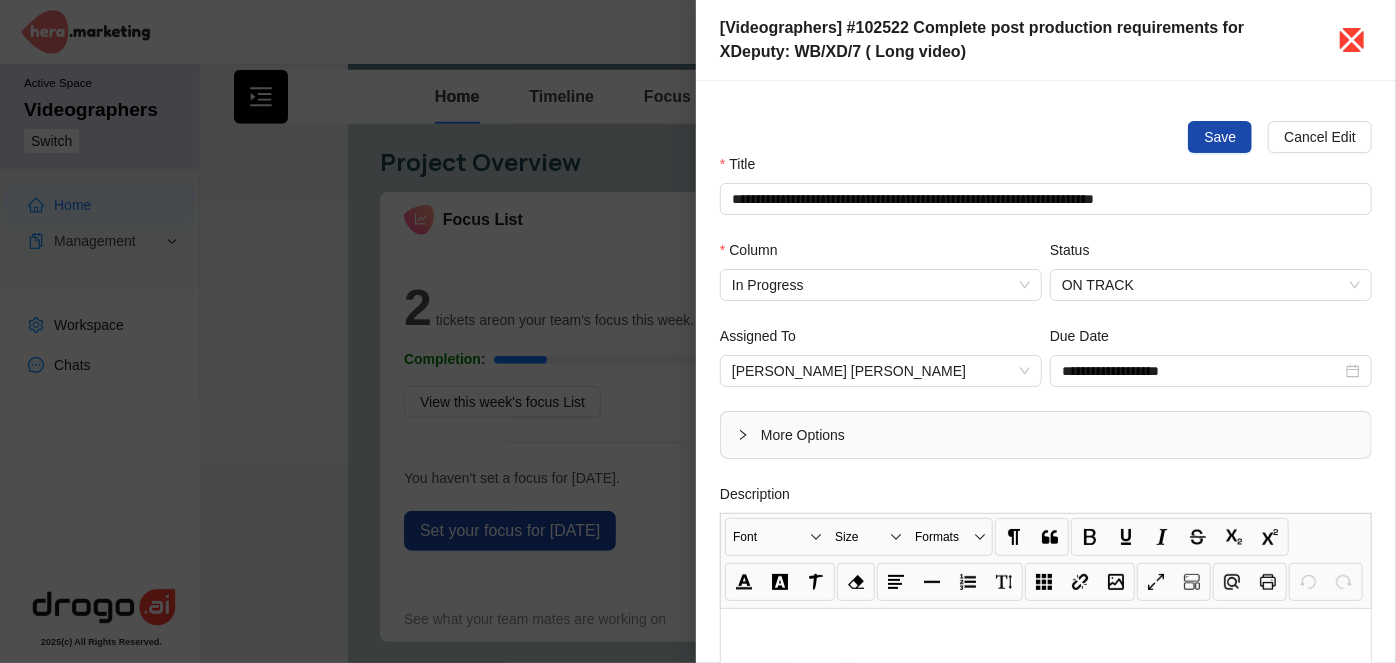 click 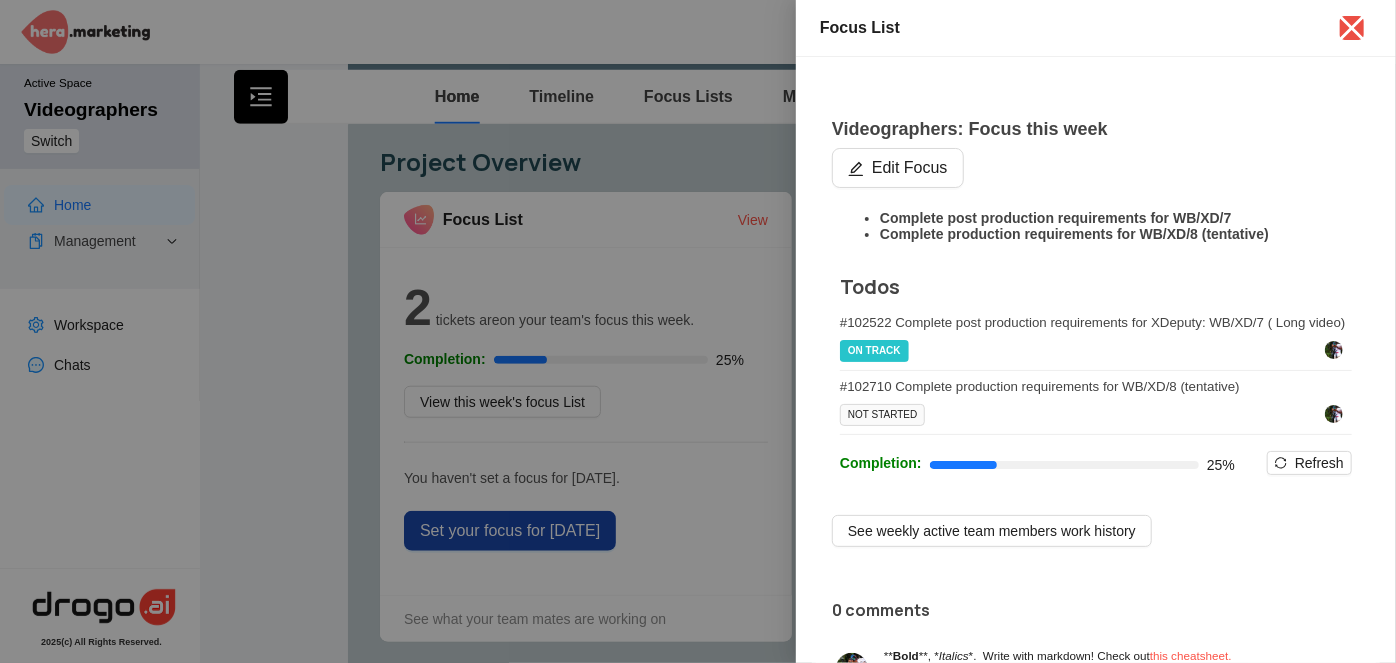 click at bounding box center (698, 331) 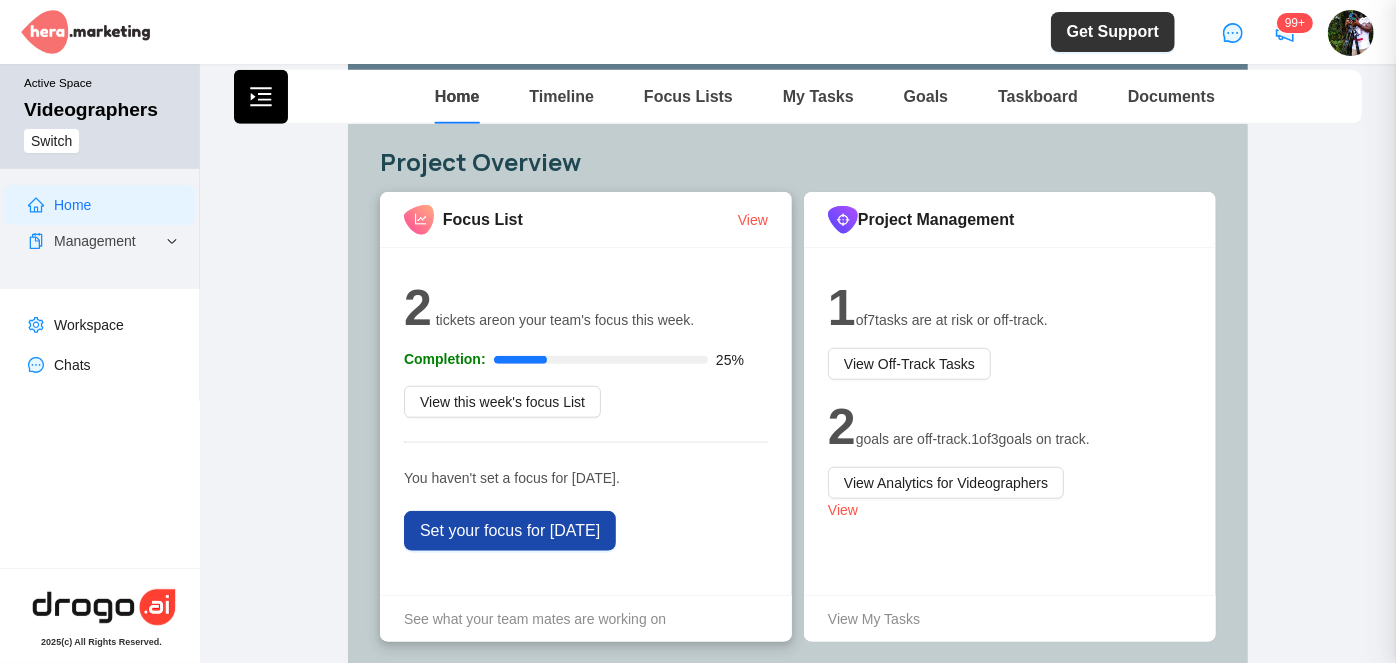 type 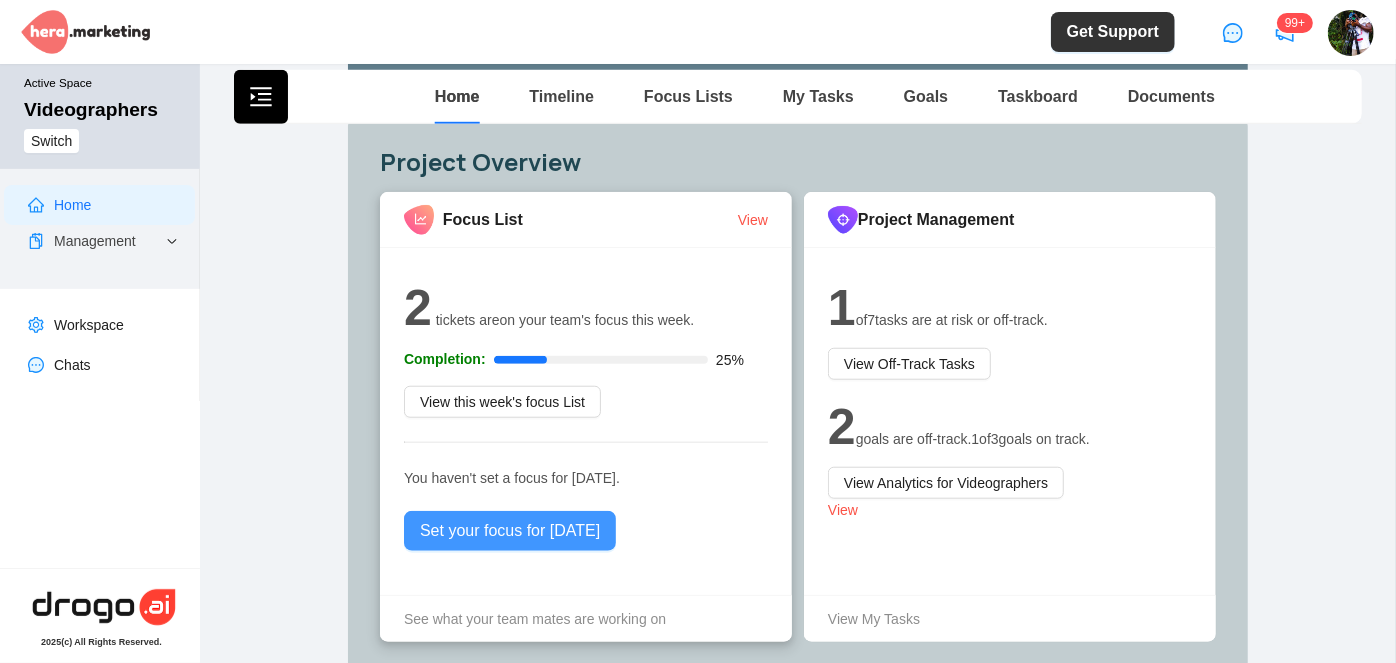 click on "Set your focus for today" at bounding box center (510, 531) 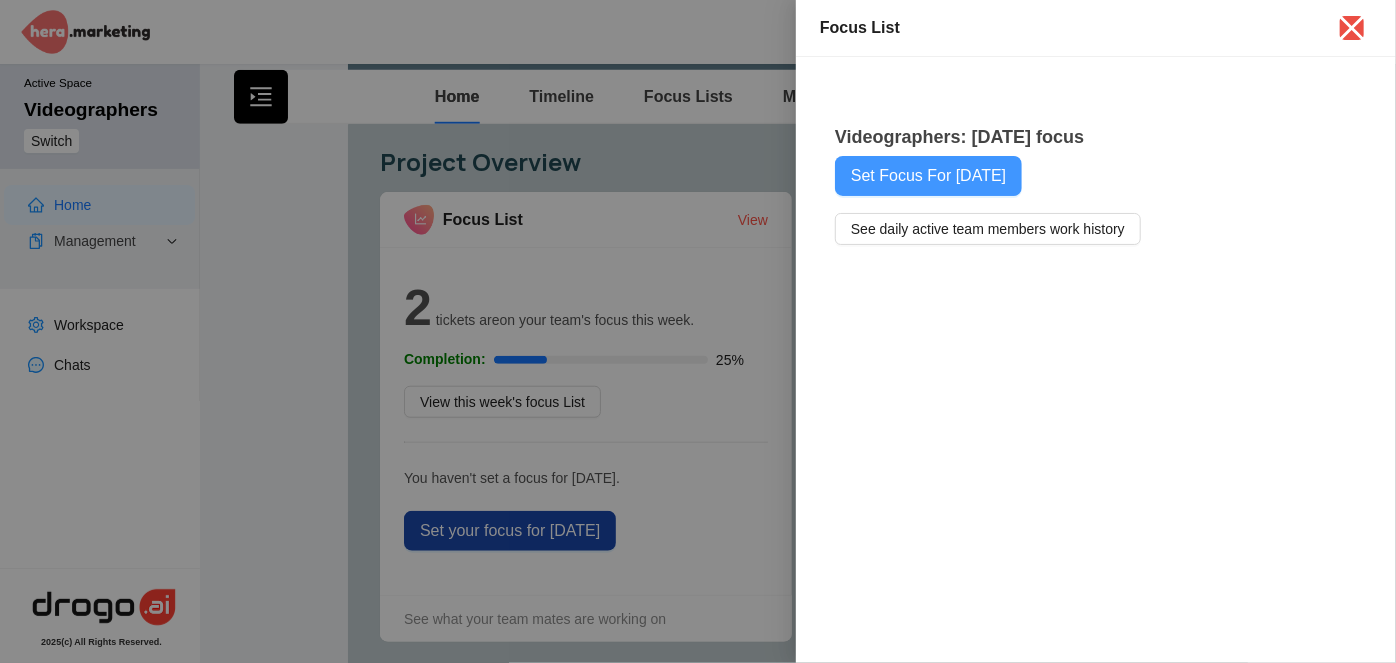 click on "Set Focus For Today" at bounding box center [928, 176] 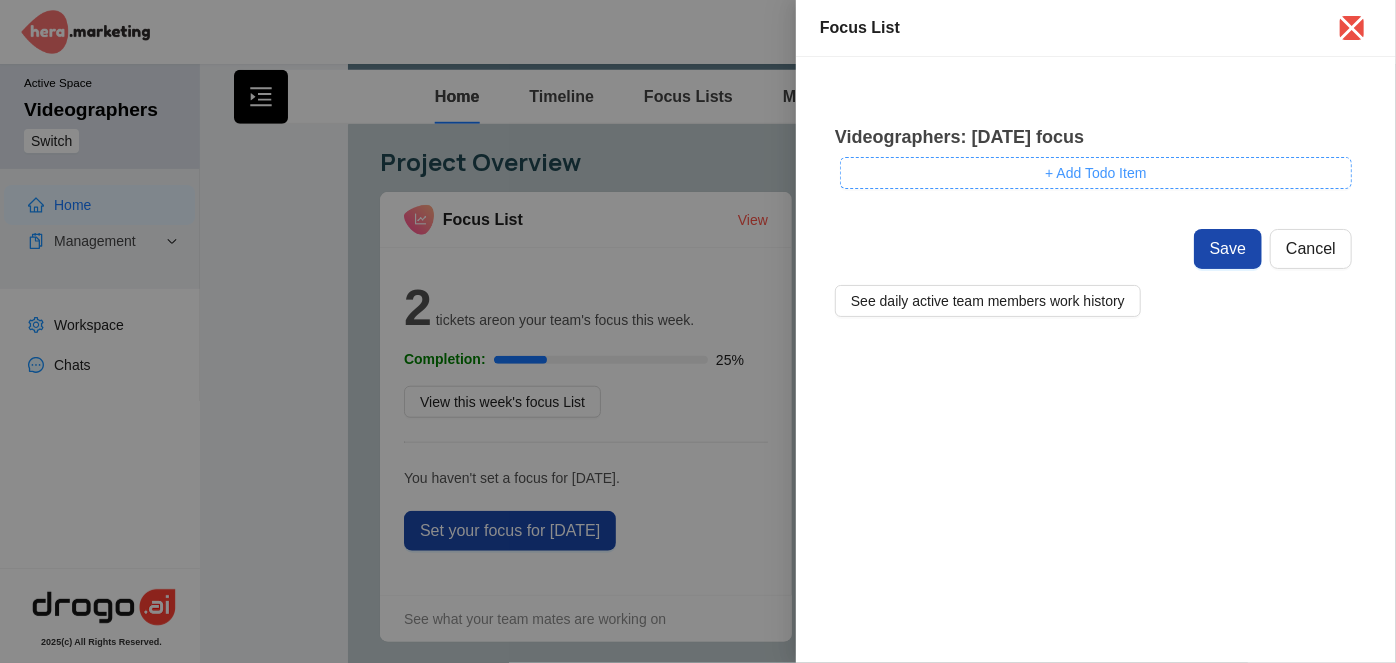 click on "+ Add Todo Item" at bounding box center (1096, 173) 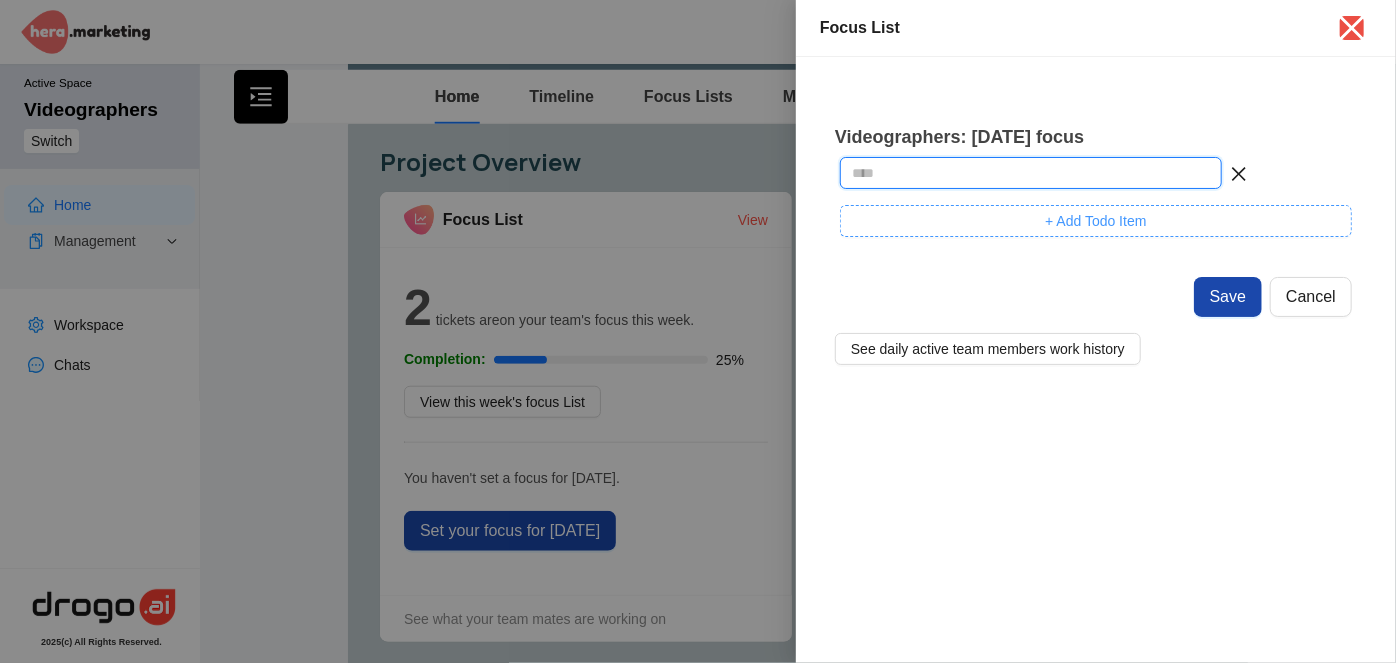 click at bounding box center [1031, 173] 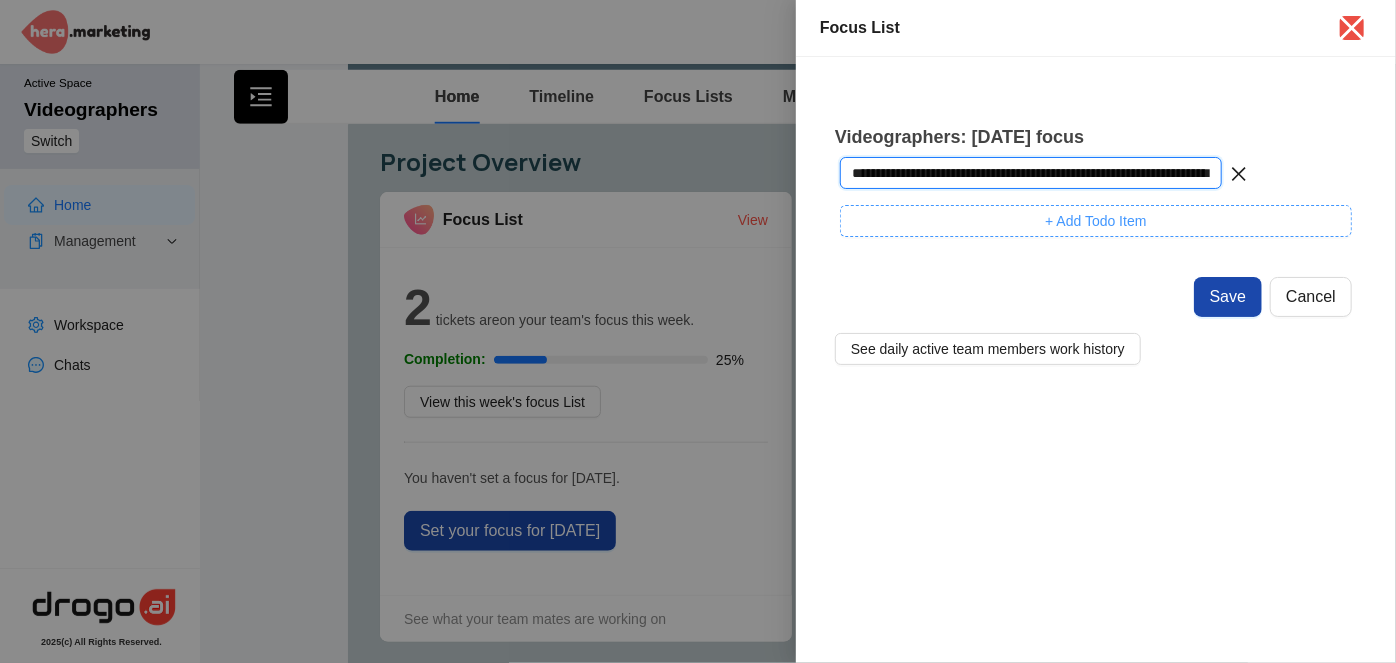 scroll, scrollTop: 0, scrollLeft: 117, axis: horizontal 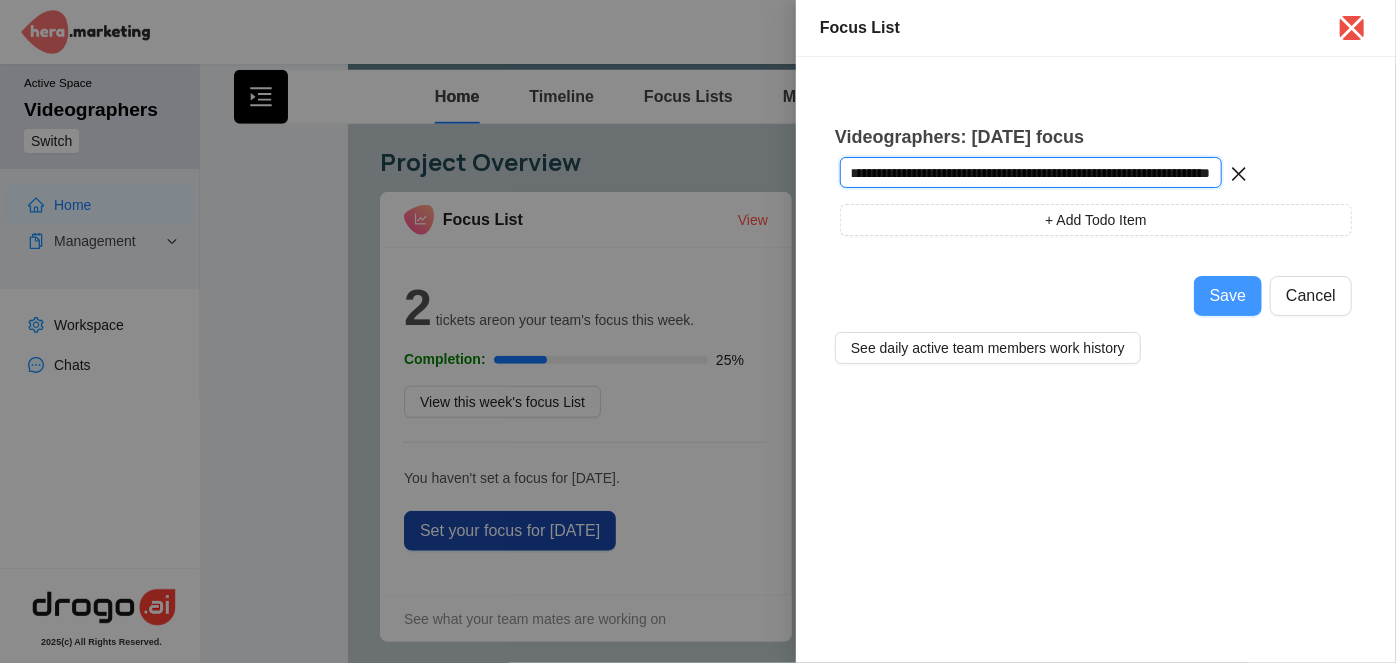 type on "**********" 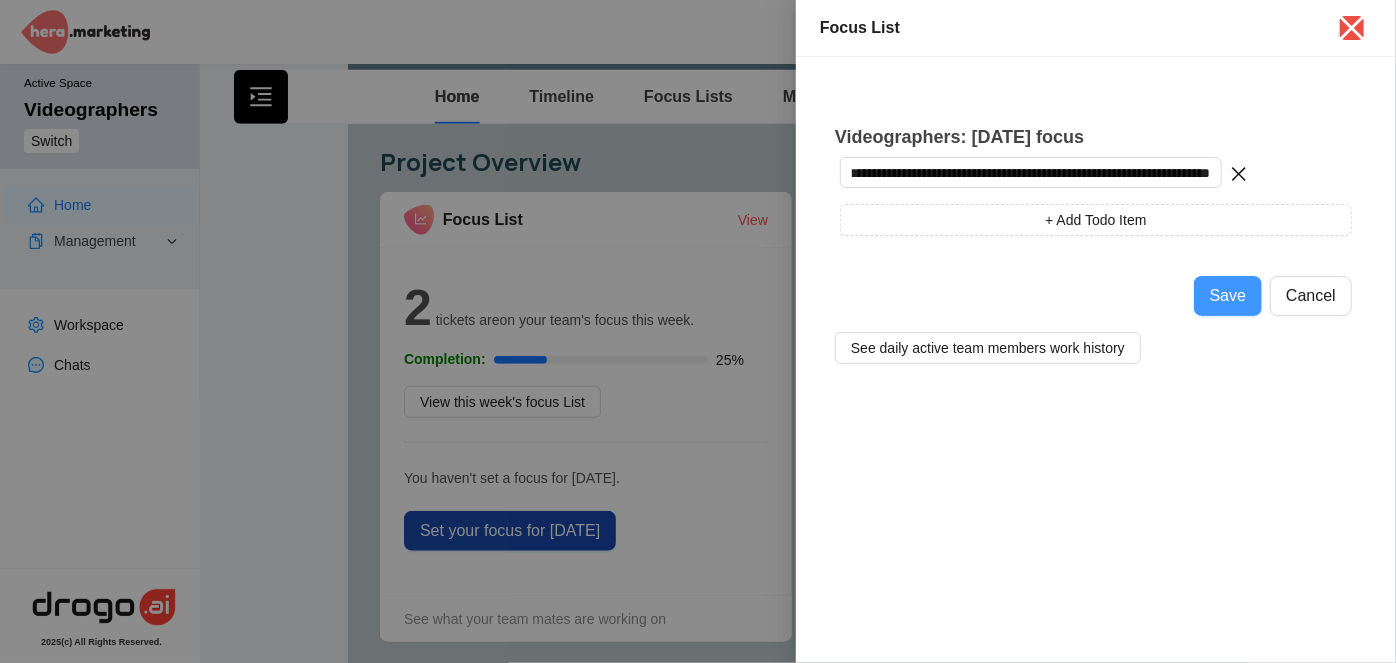 click on "Save" at bounding box center (1228, 296) 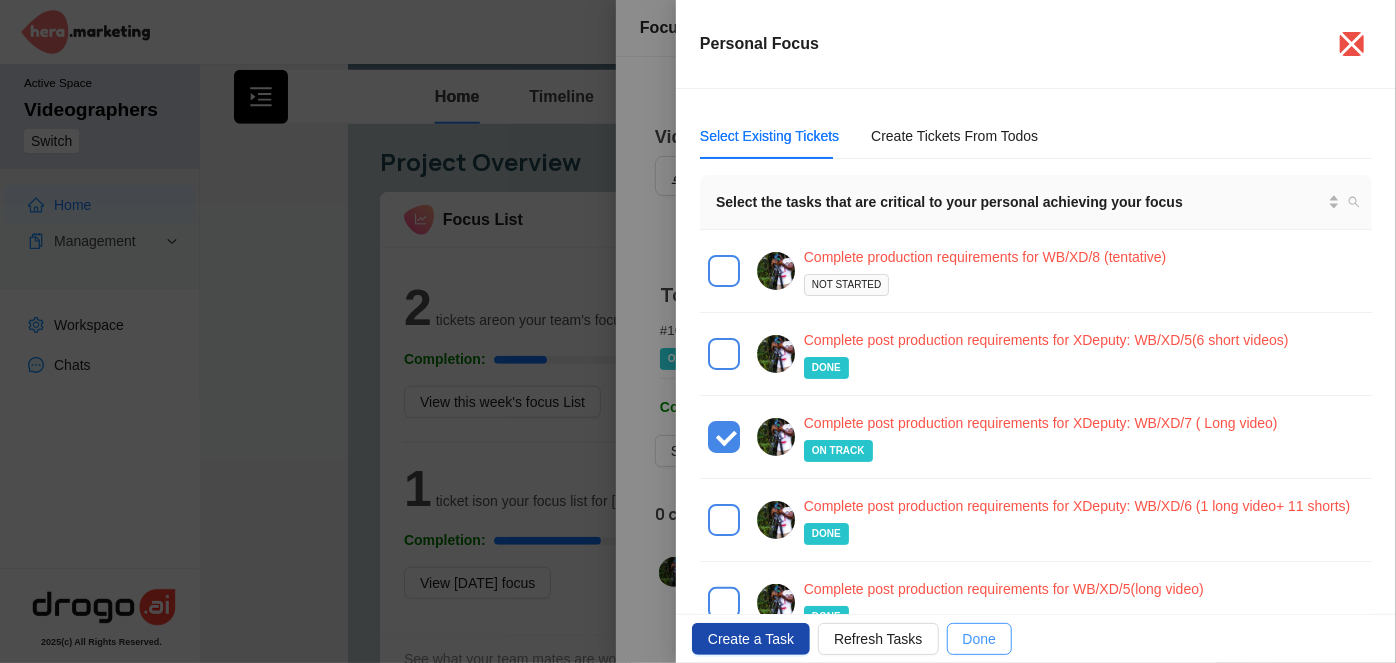 click on "Done" at bounding box center (979, 639) 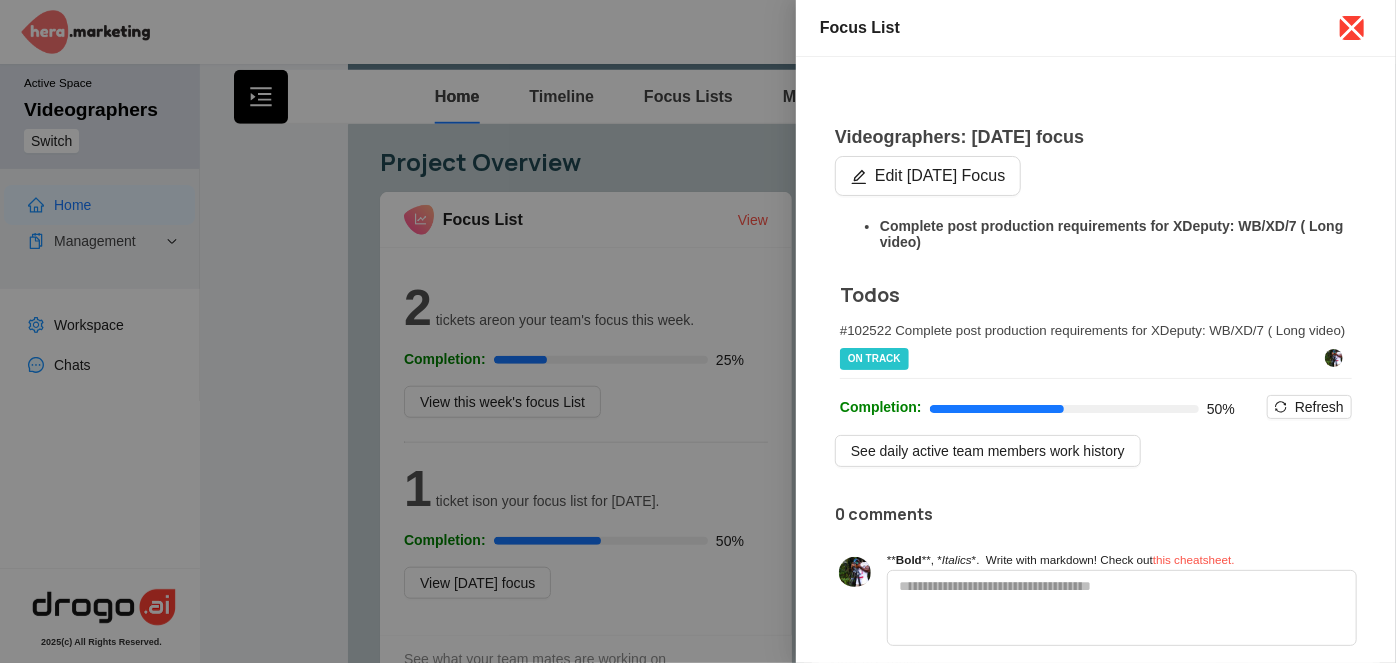 click 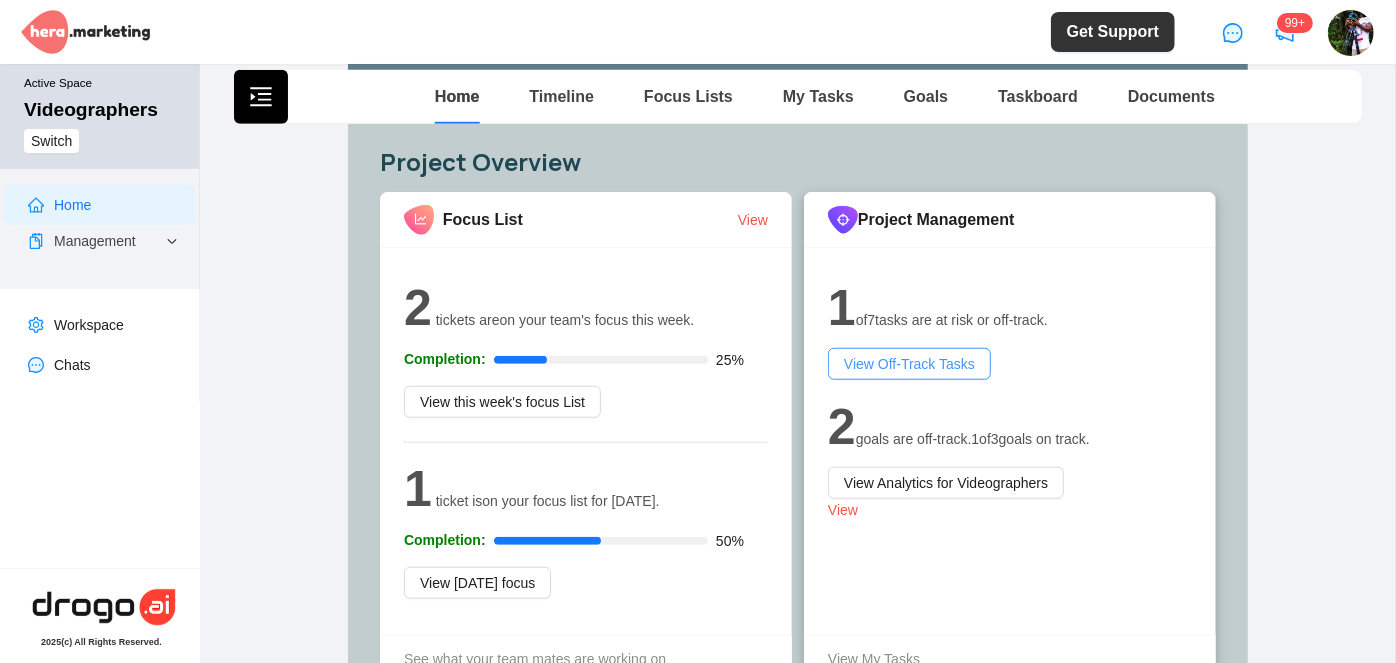 click on "View Off-Track Tasks" at bounding box center (909, 364) 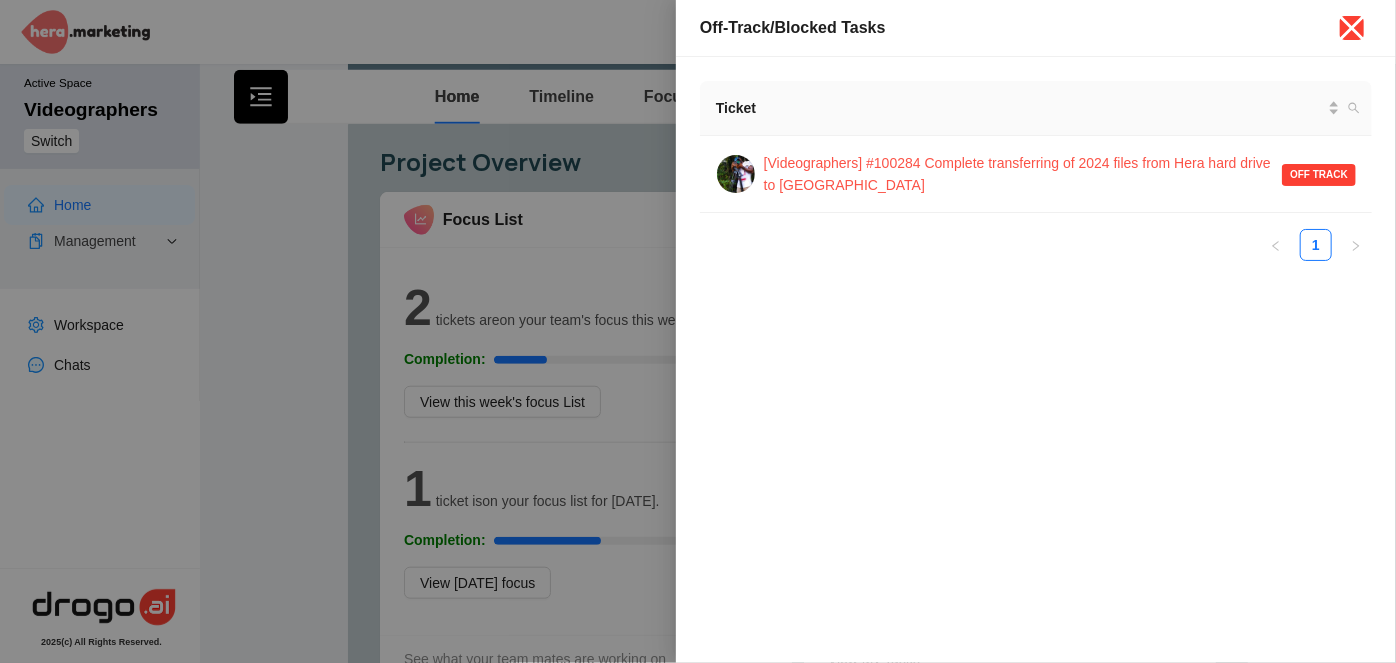 click 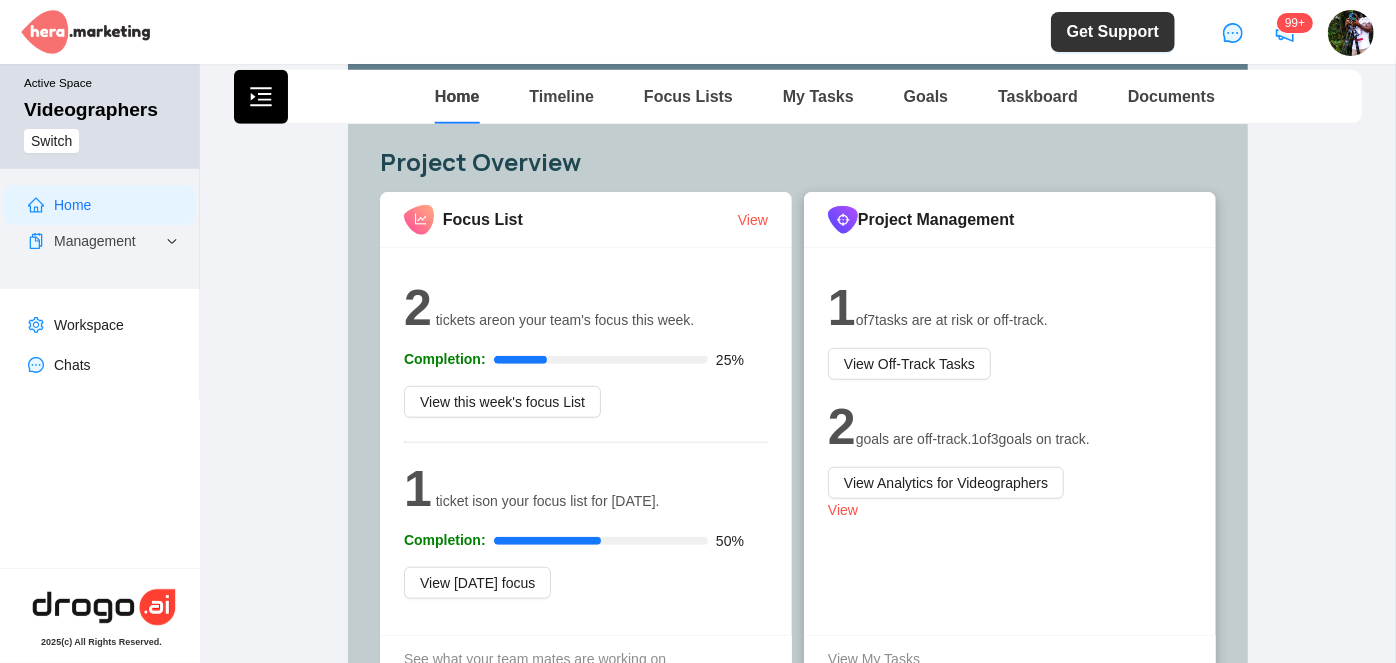 click on "2   goals are off-track.  1  of  3  goals on track.  View Analytics for Videographers" at bounding box center [1010, 443] 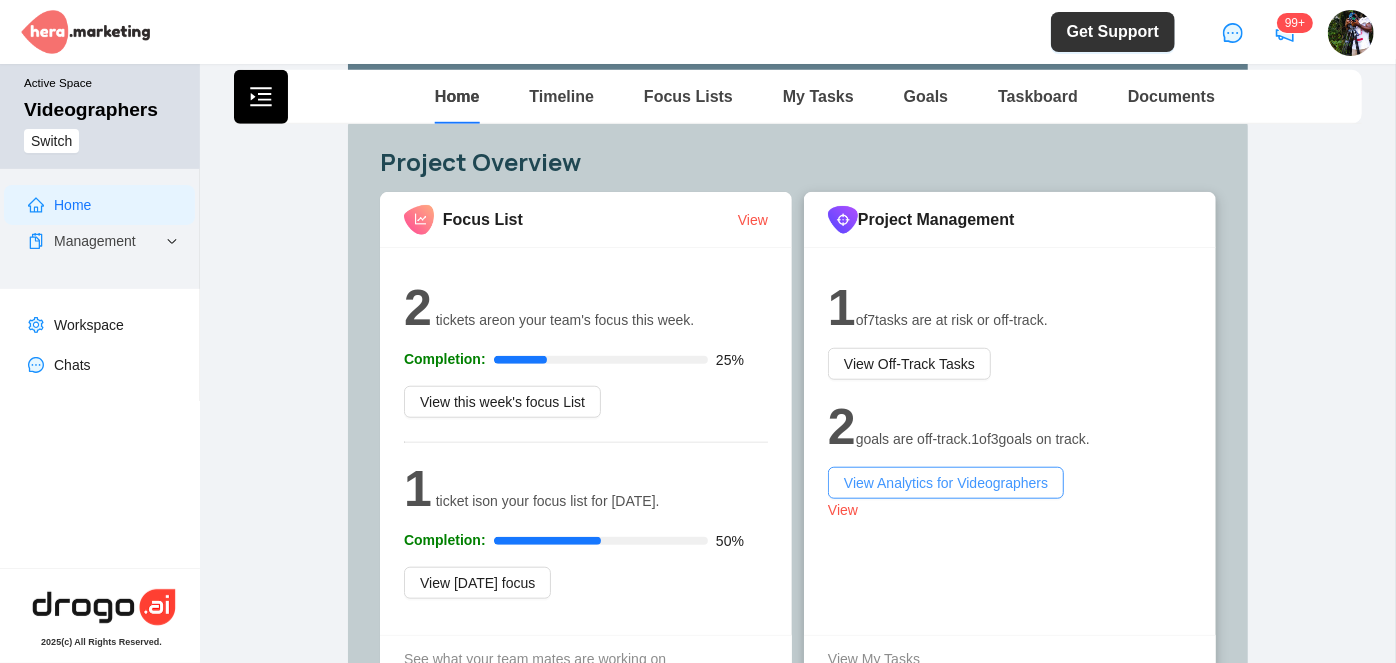 click on "View Analytics for Videographers" at bounding box center [946, 483] 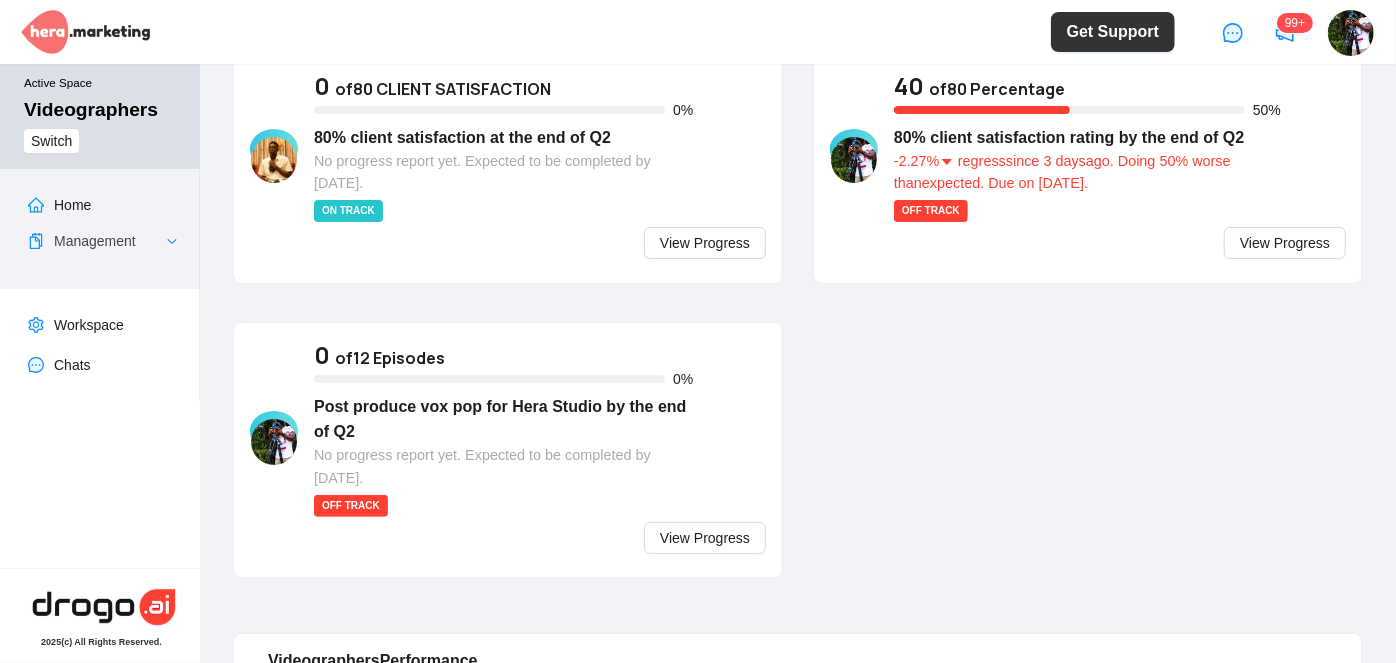 scroll, scrollTop: 0, scrollLeft: 0, axis: both 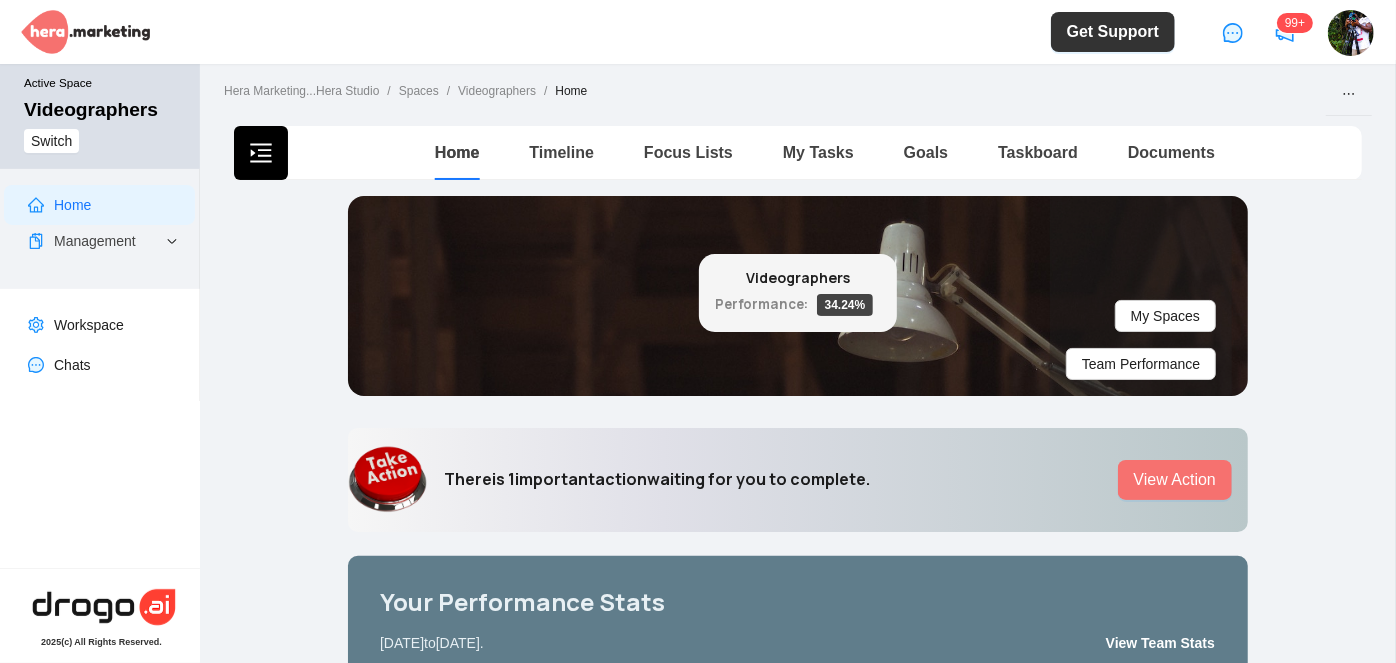 type 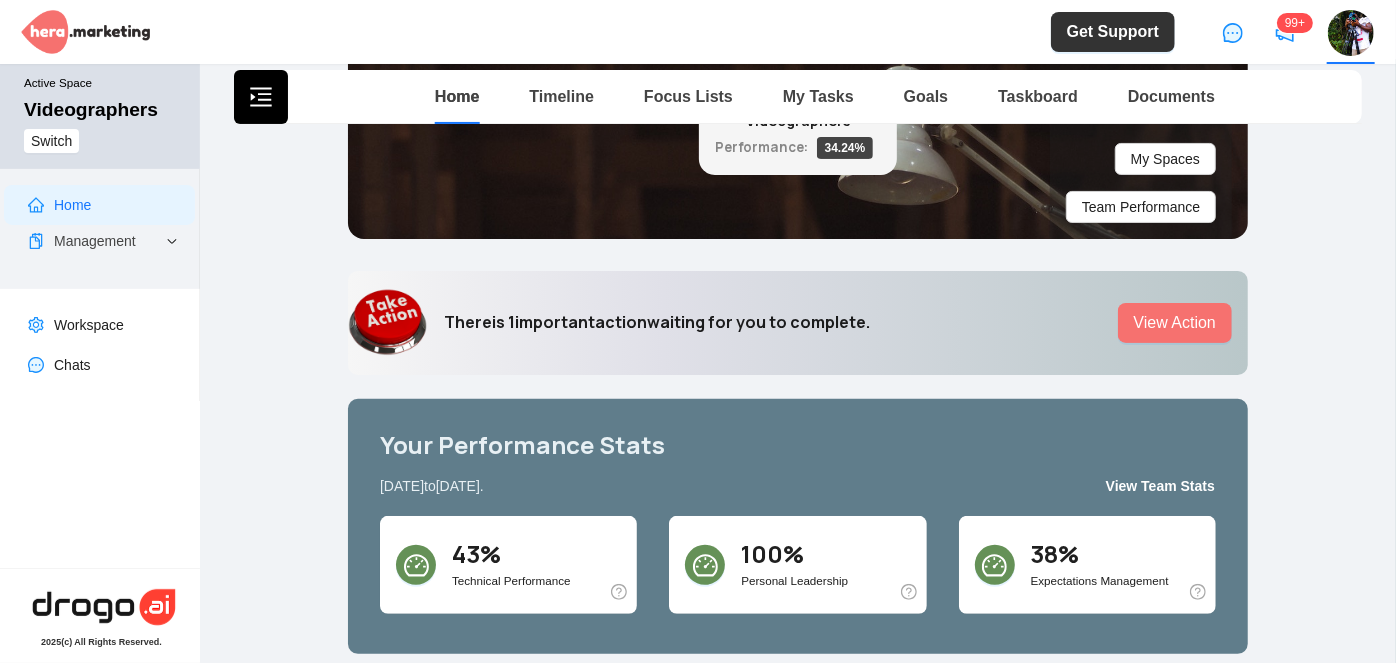 scroll, scrollTop: 0, scrollLeft: 0, axis: both 